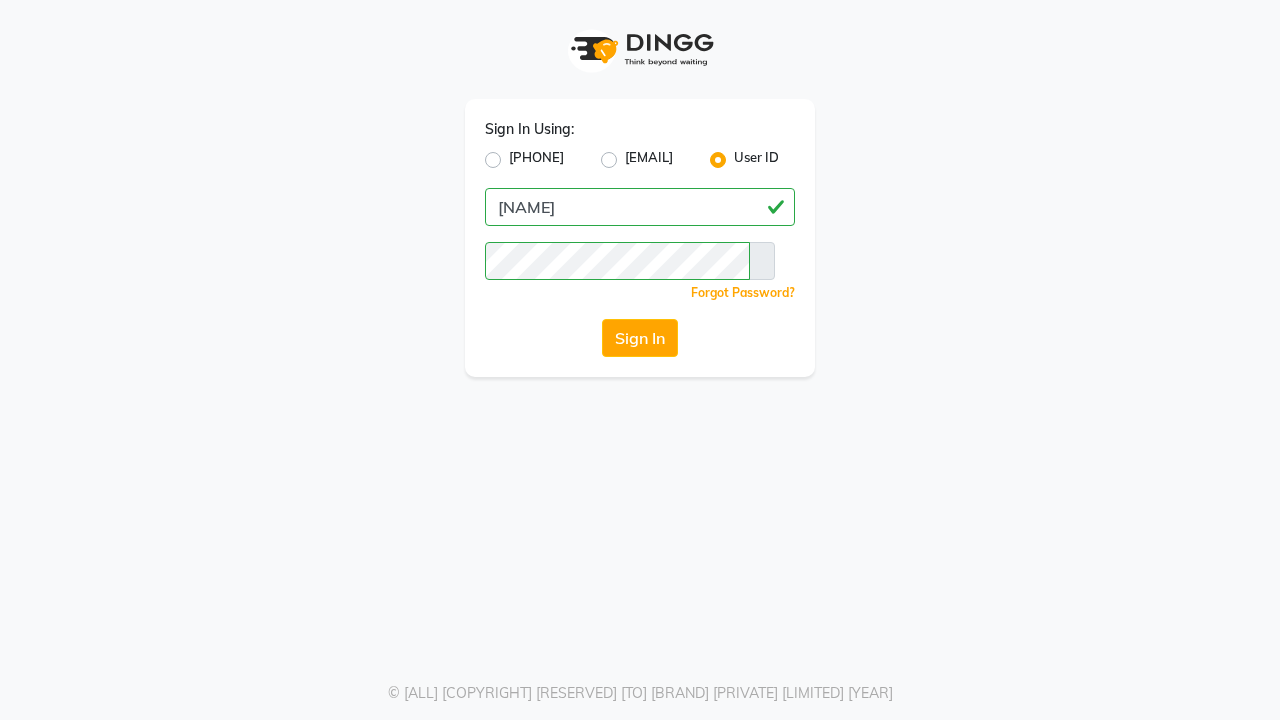 scroll, scrollTop: 0, scrollLeft: 0, axis: both 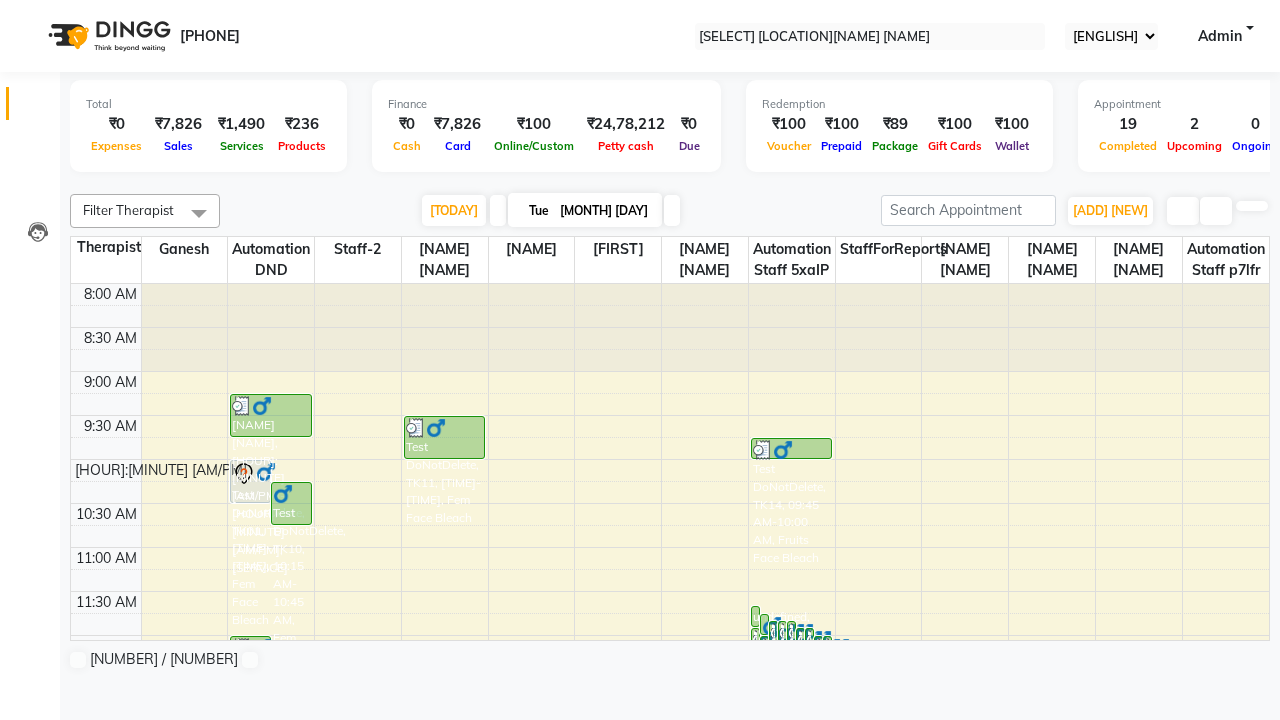 click at bounding box center (31, 8) 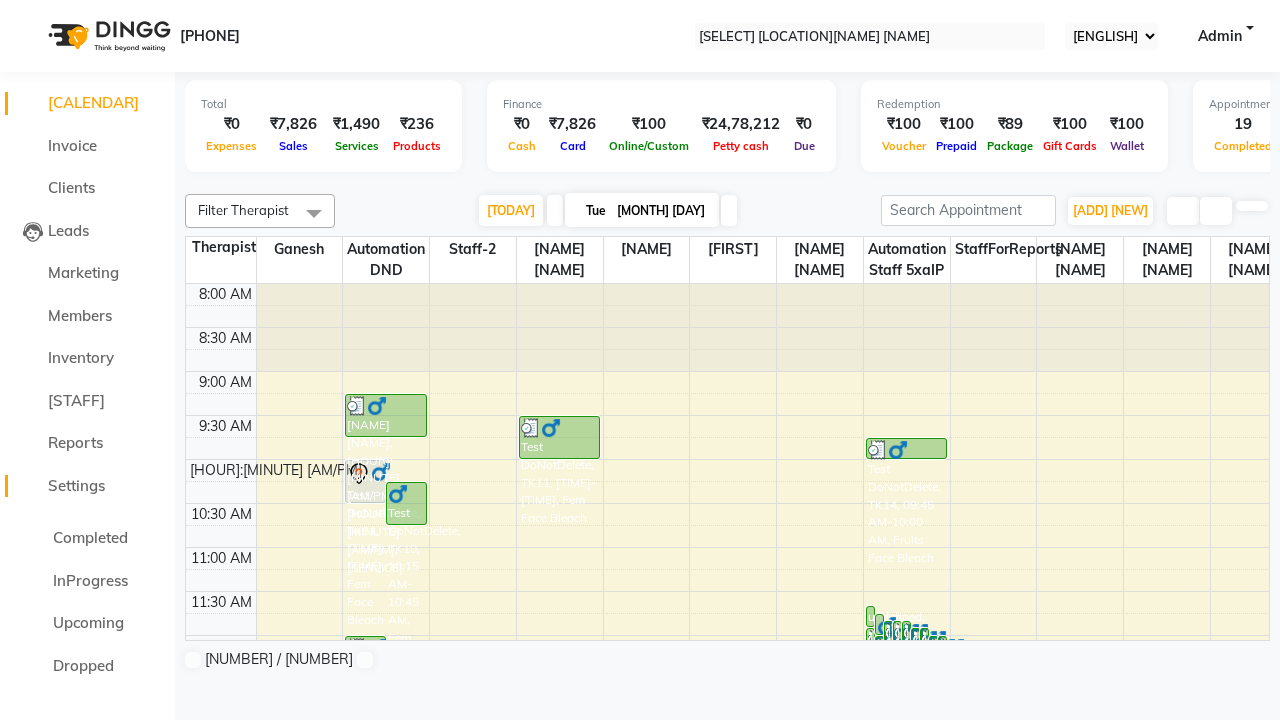 click on "Settings" at bounding box center [76, 485] 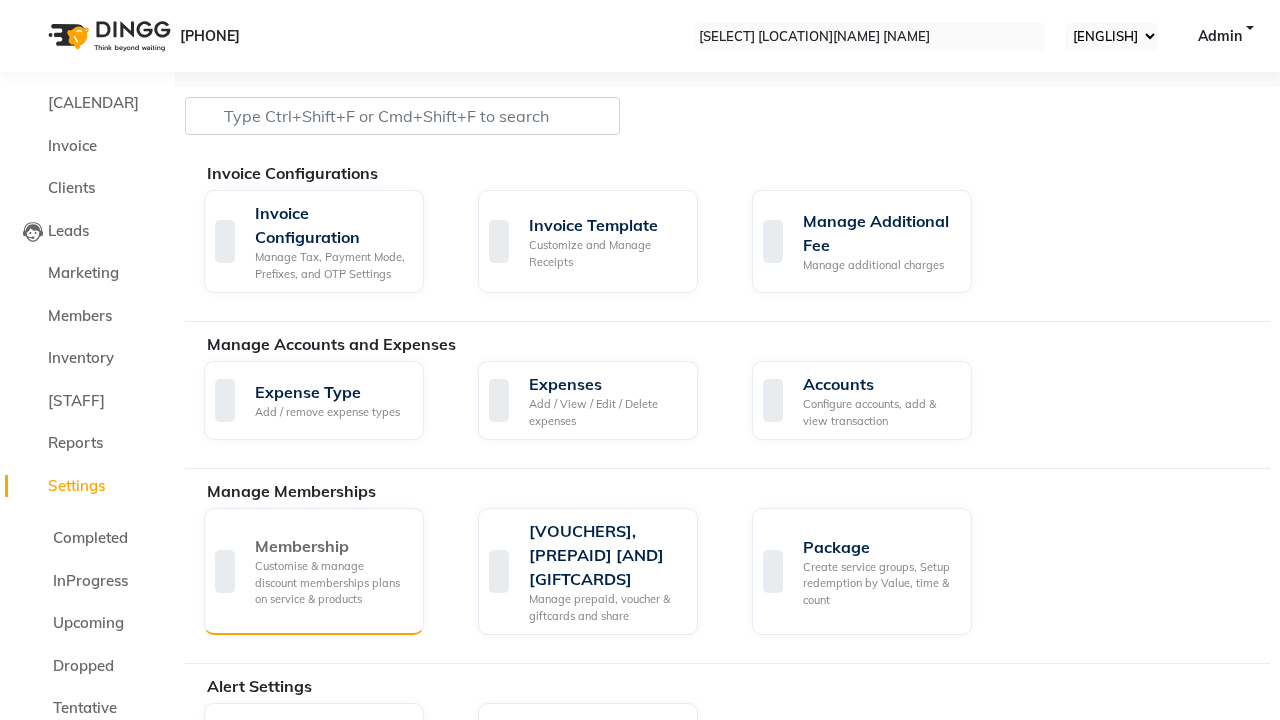 click on "Membership" at bounding box center (331, 546) 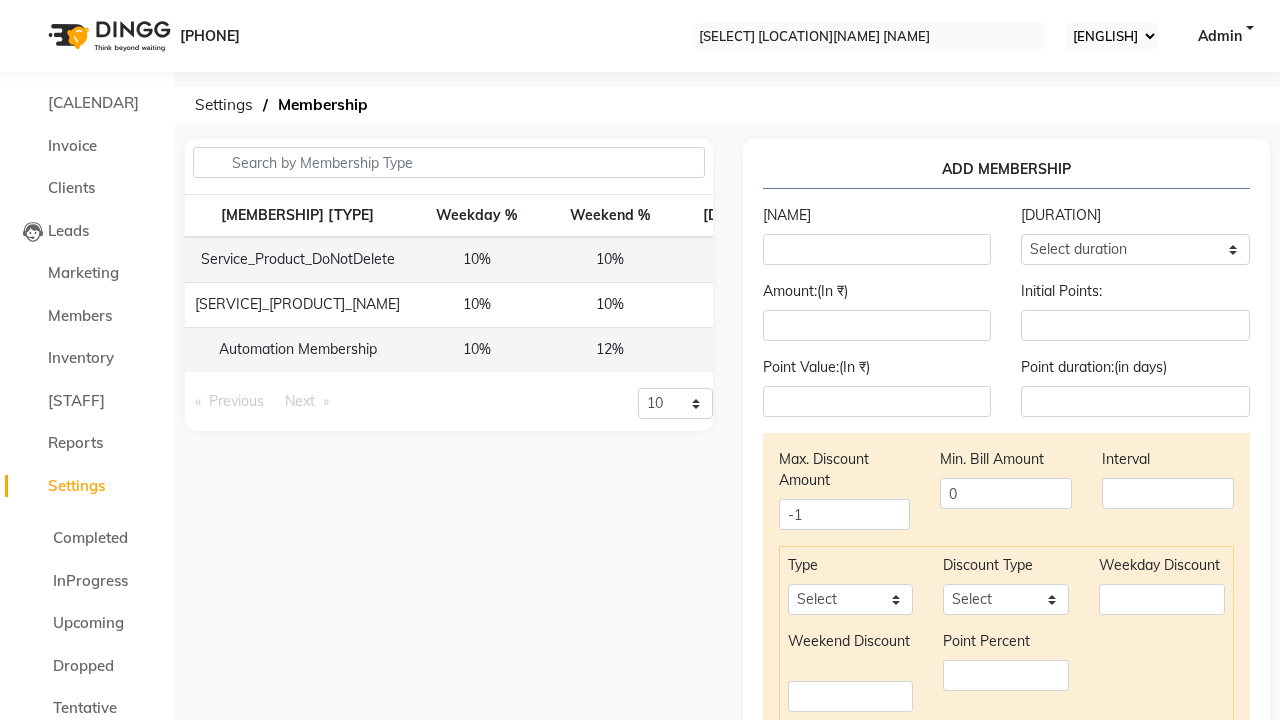 click at bounding box center (31, 8) 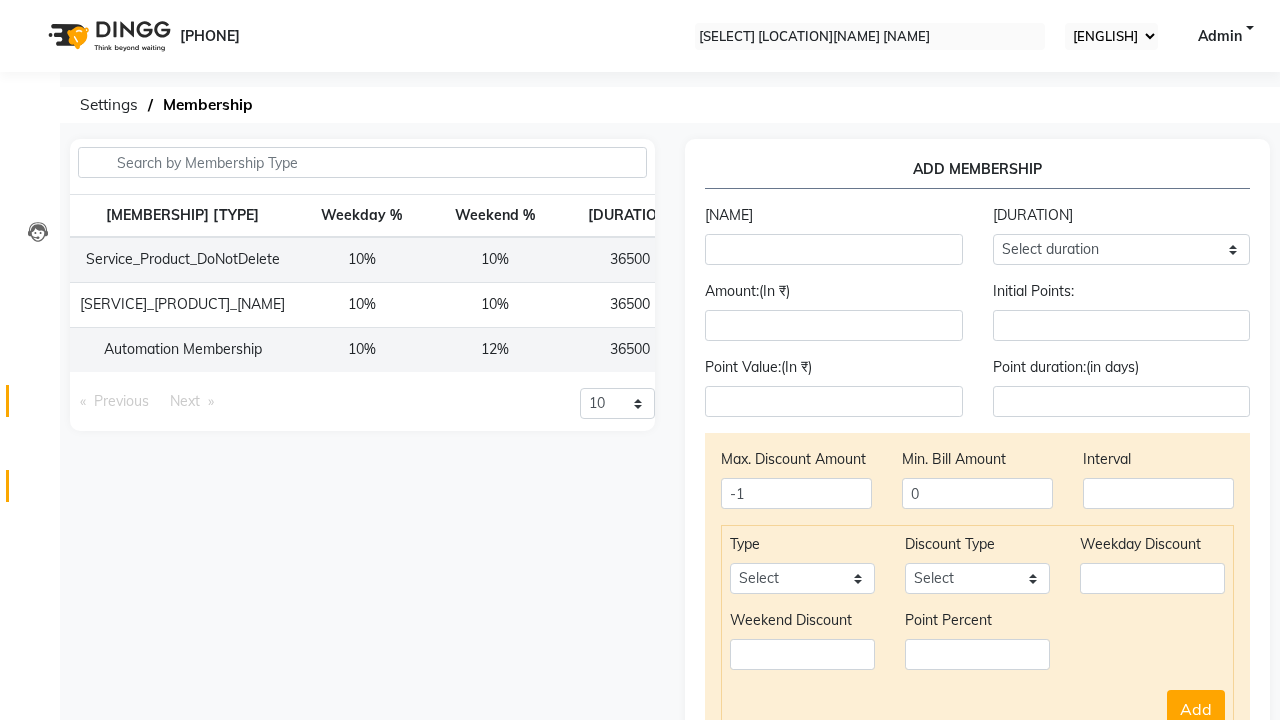 click at bounding box center [37, 406] 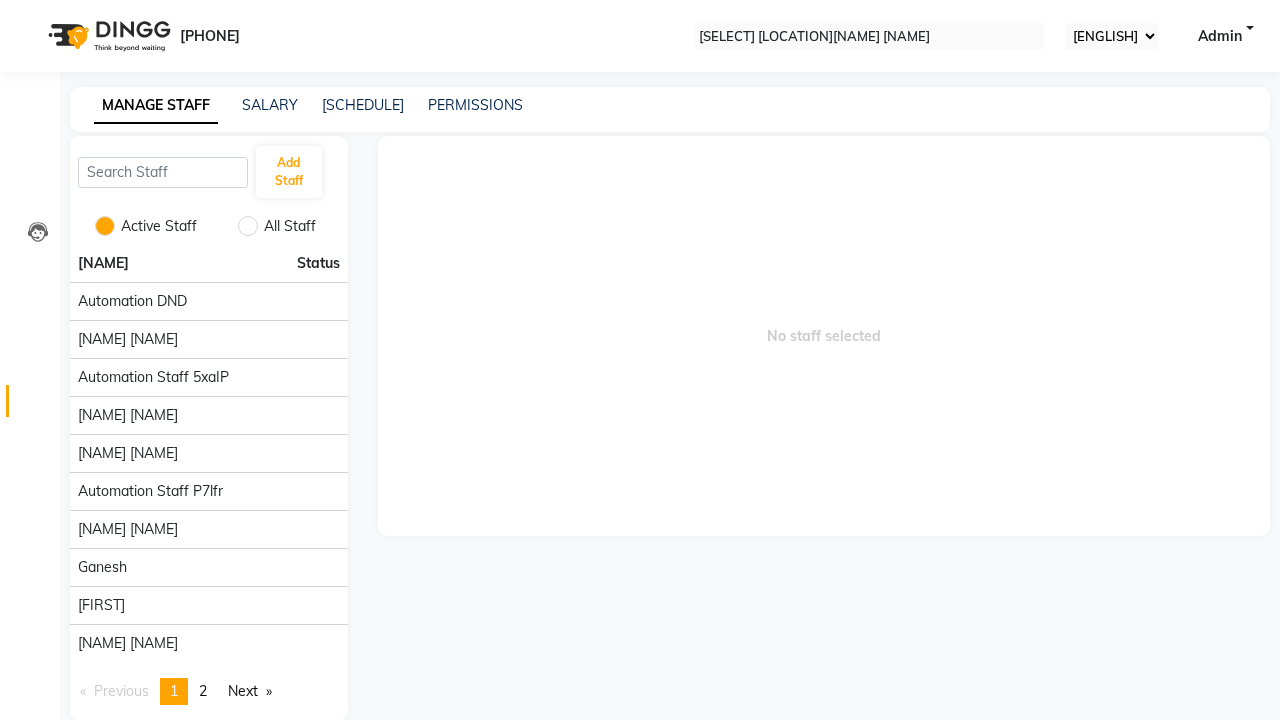 click at bounding box center (31, 8) 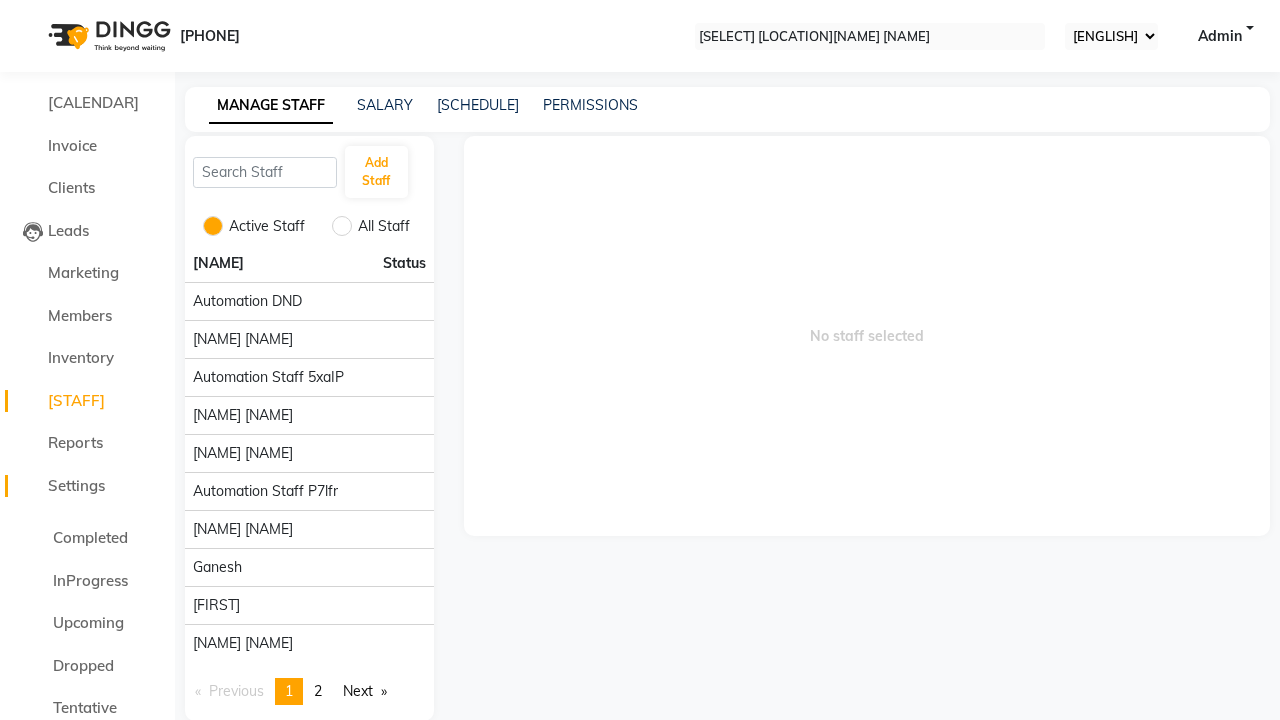 click on "Settings" at bounding box center [76, 485] 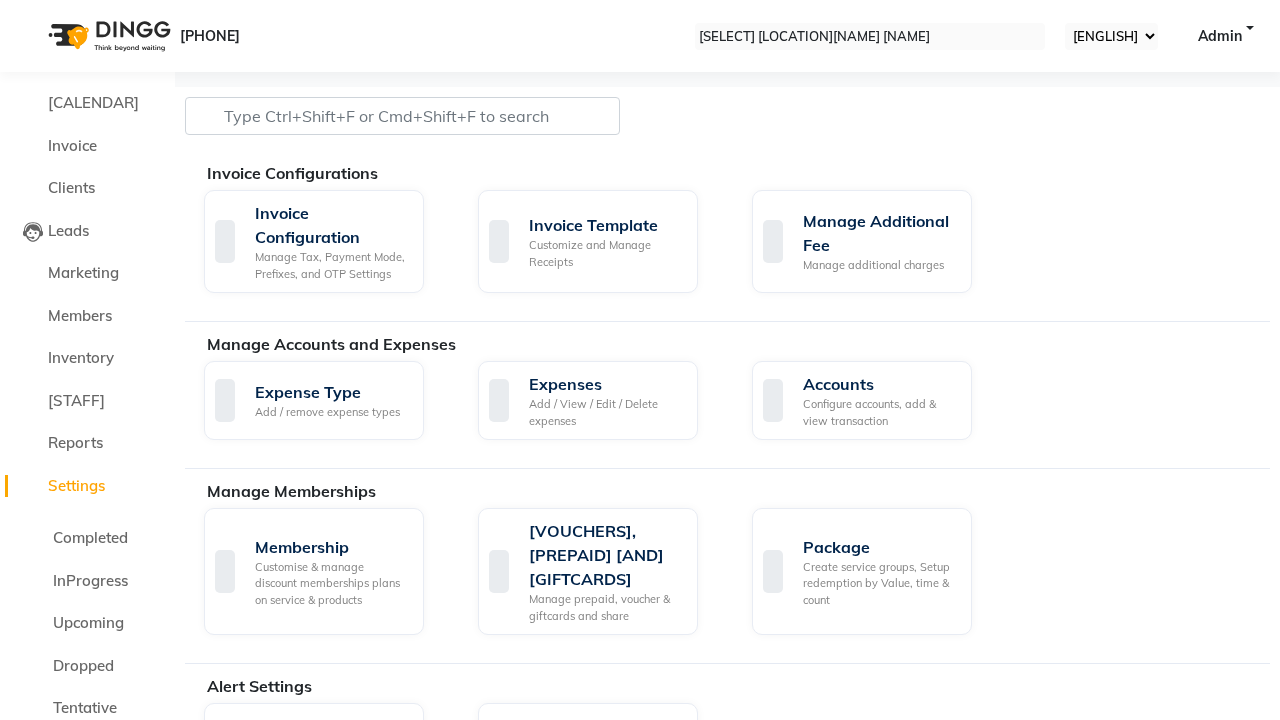 click on "Data Import" at bounding box center (605, 1791) 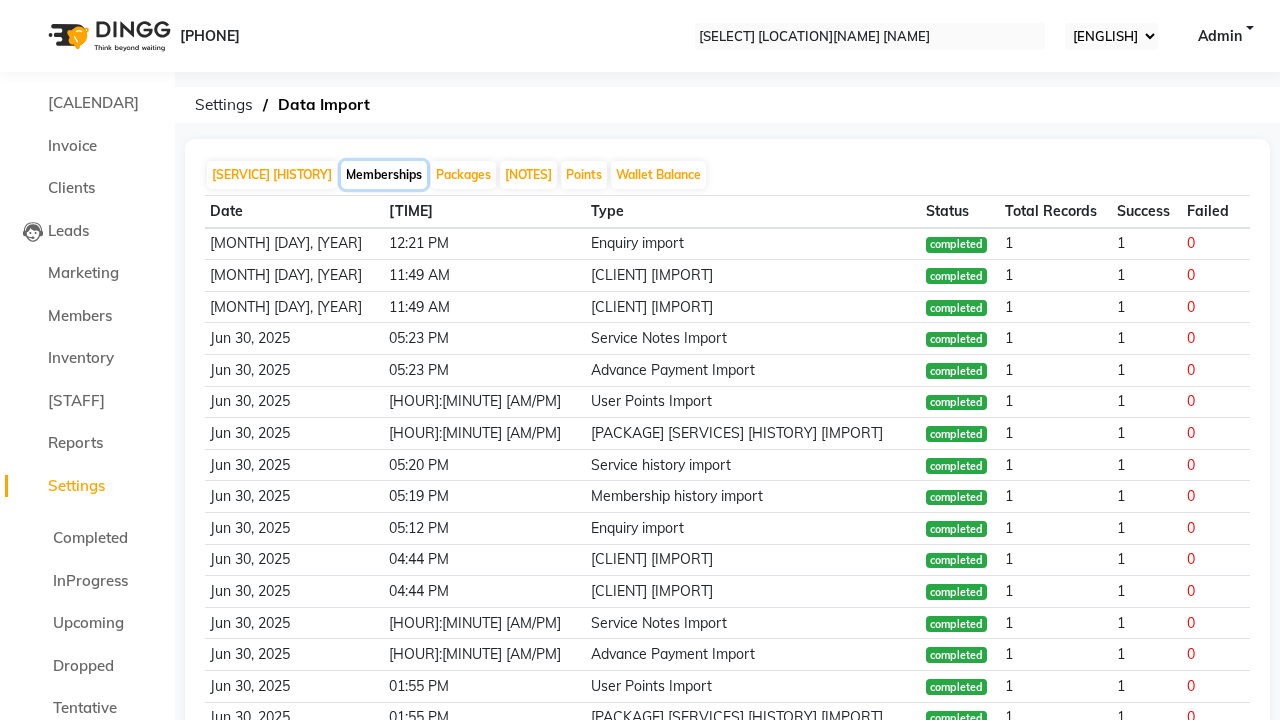 click on "Memberships" at bounding box center [384, 175] 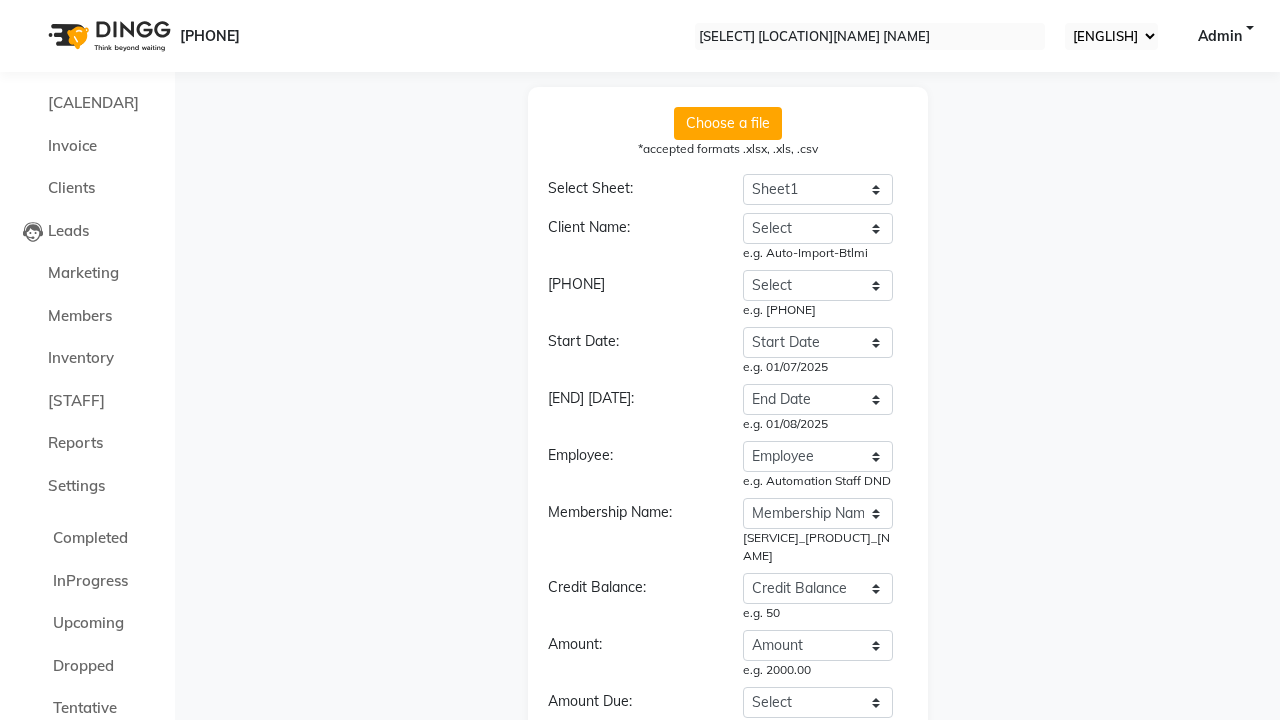 click on "Continue" at bounding box center [728, 862] 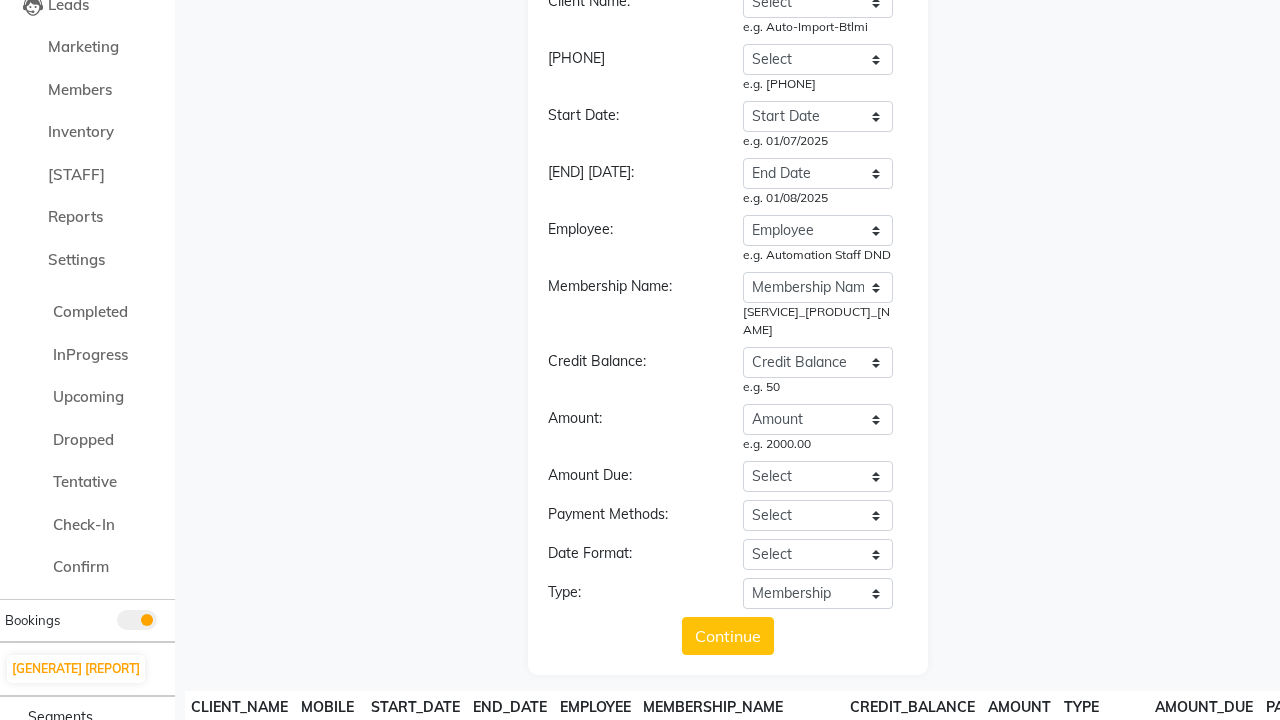 click on "Upload" at bounding box center (727, 879) 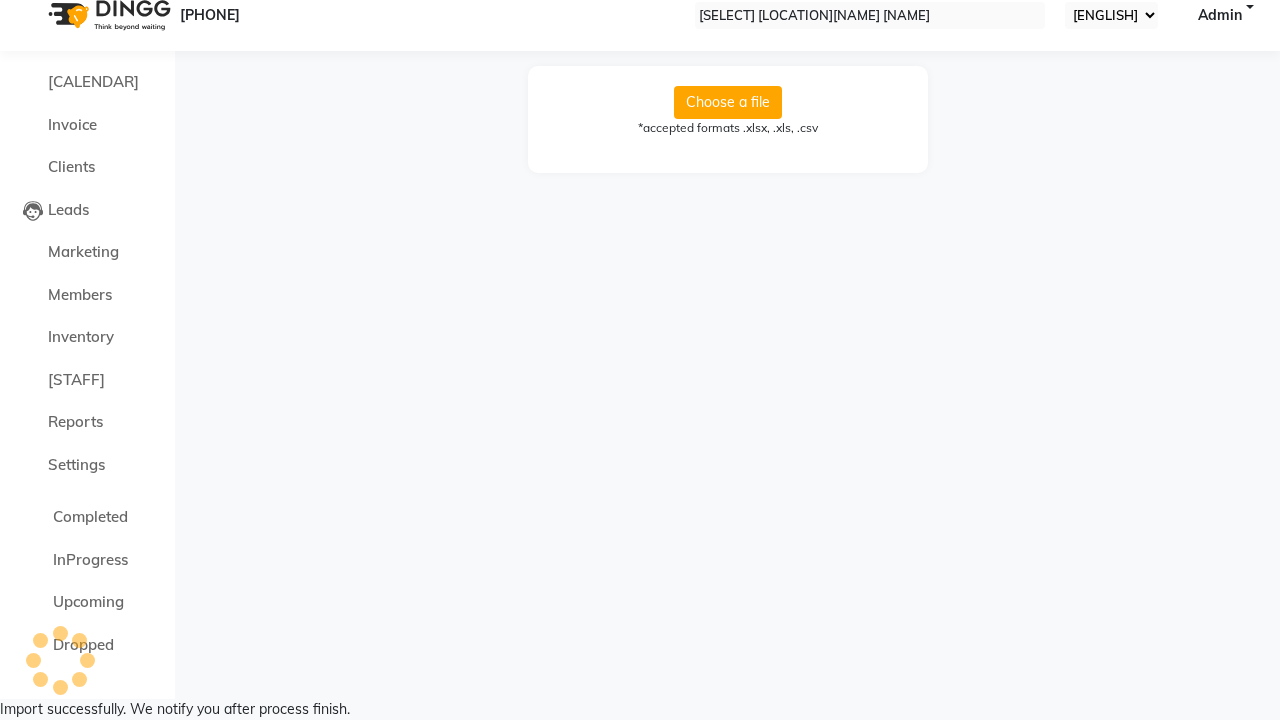 scroll, scrollTop: 0, scrollLeft: 0, axis: both 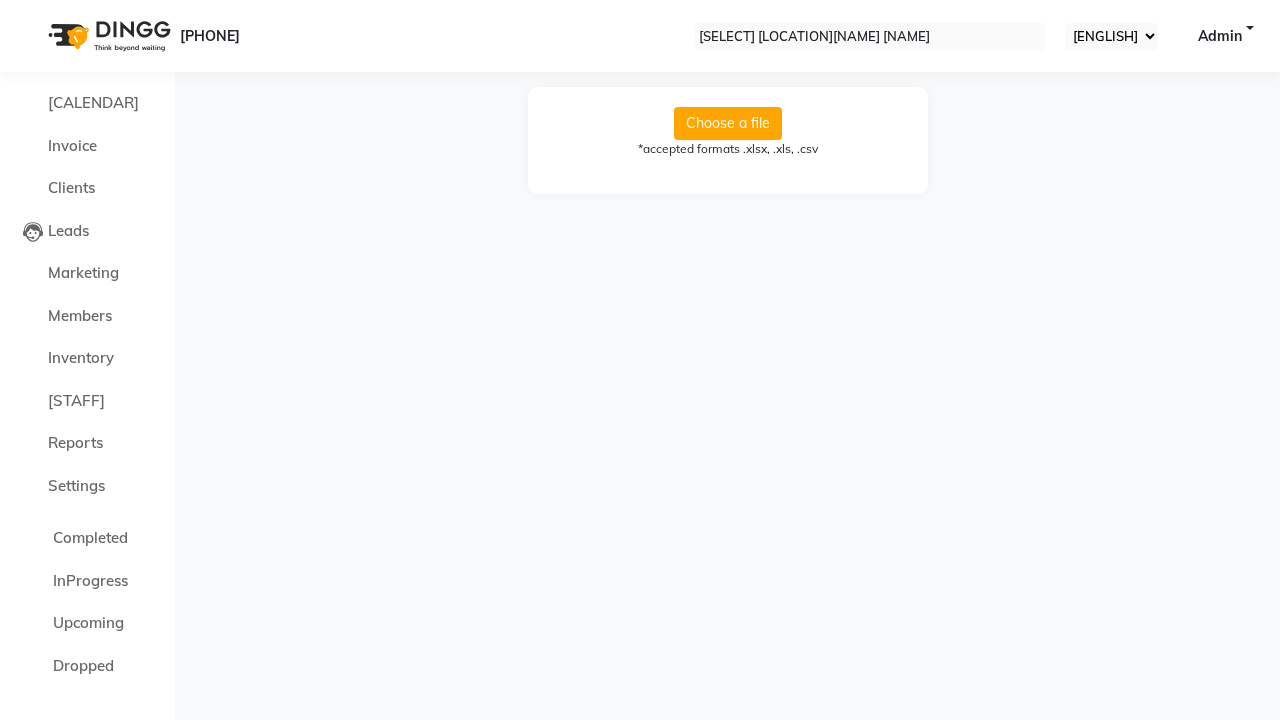 click on "Import successfully. We notify you after process finish." at bounding box center [640, 730] 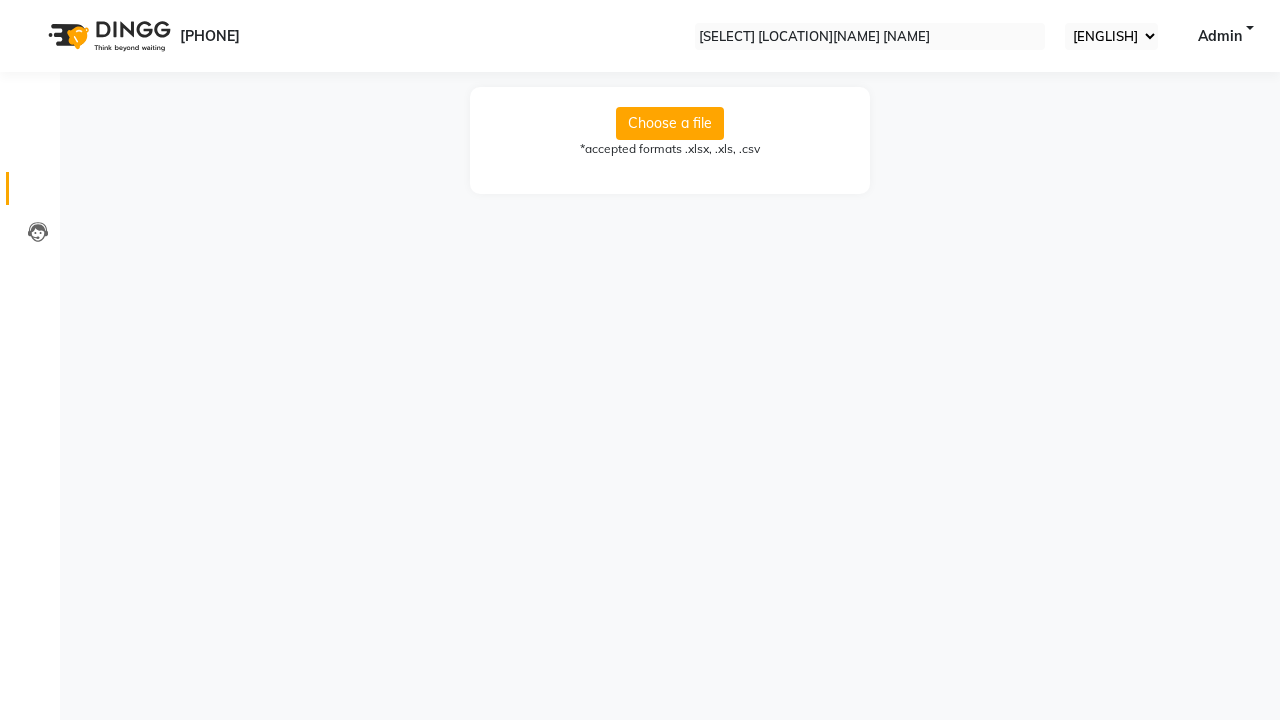 click at bounding box center [38, 193] 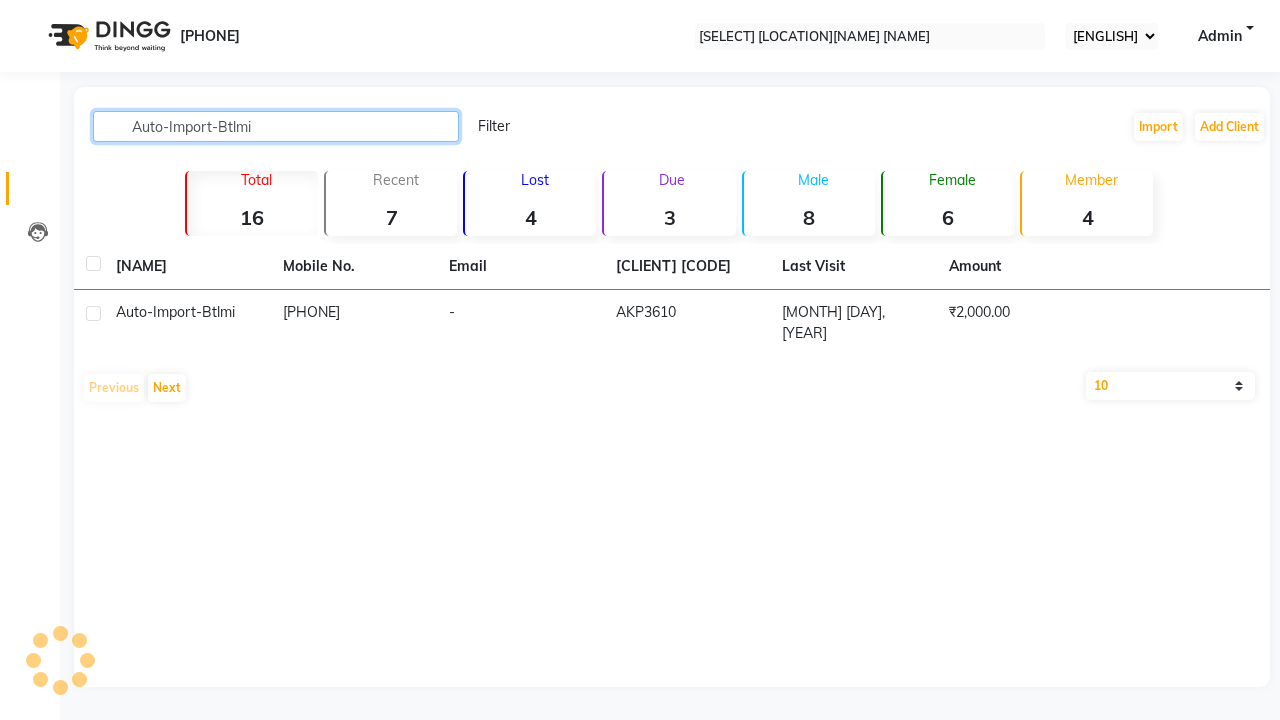 type on "Auto-Import-Btlmi" 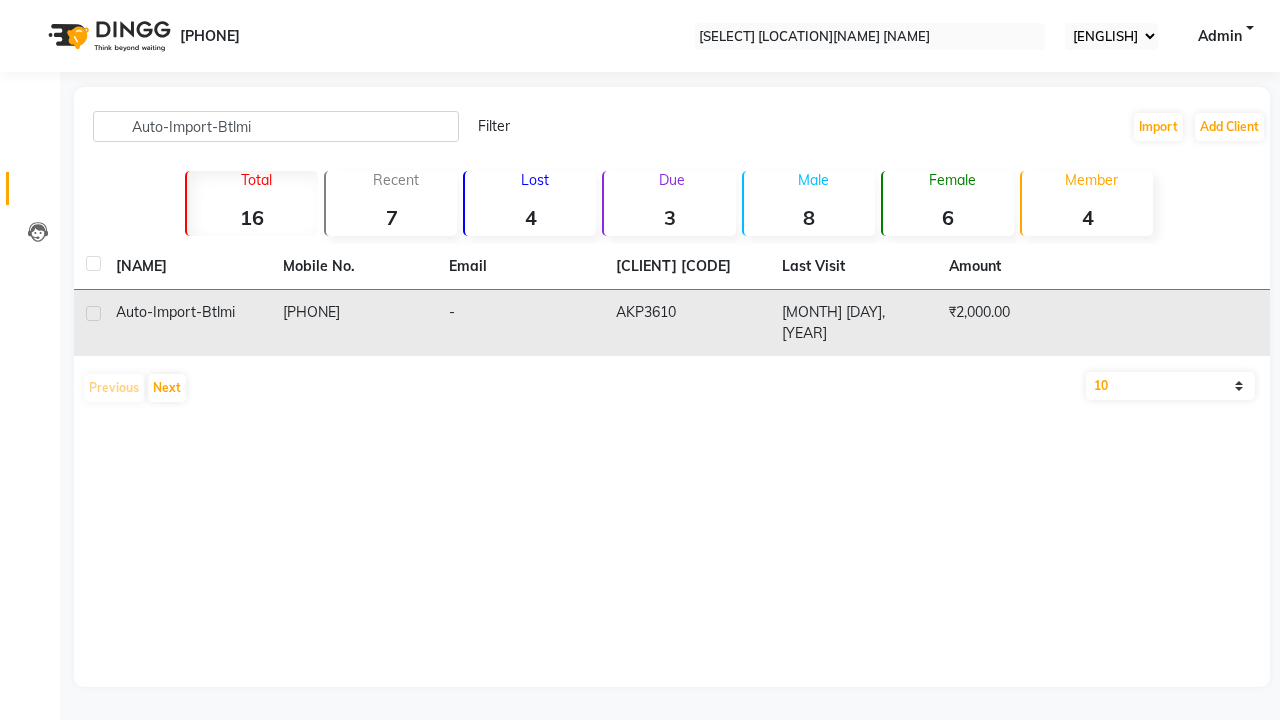 click on "AKP3610" at bounding box center [687, 323] 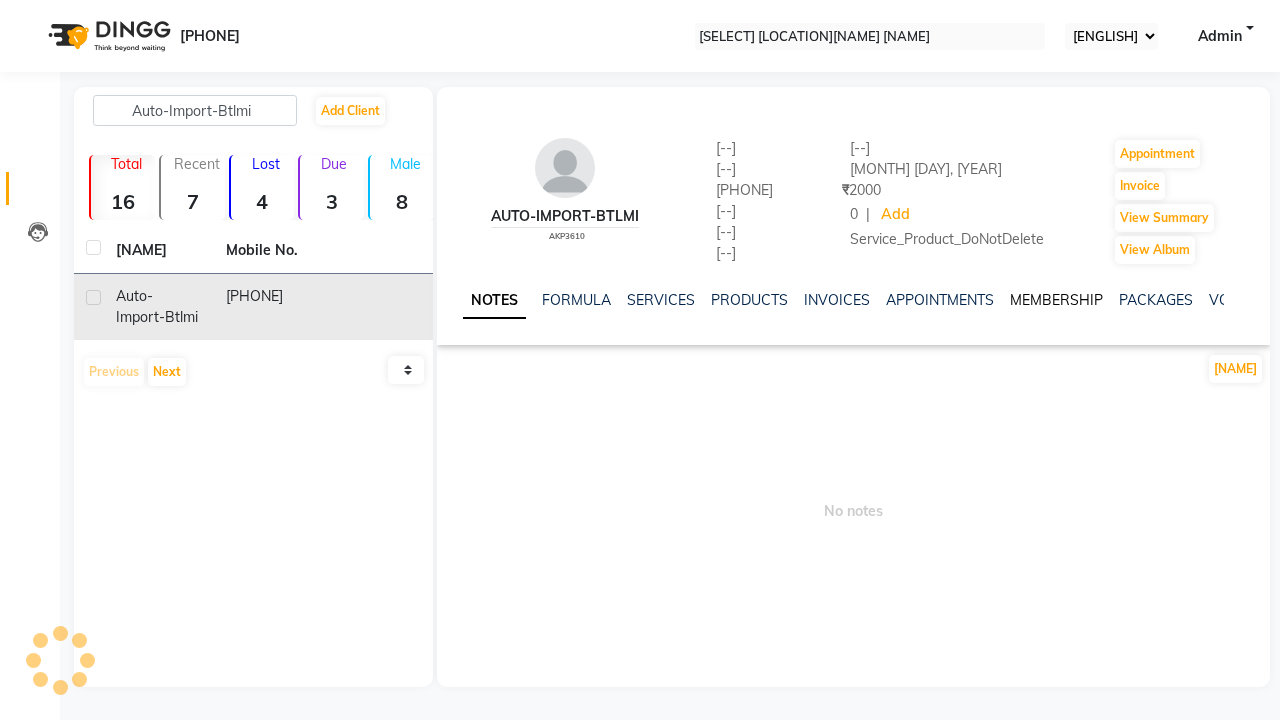 click on "MEMBERSHIP" at bounding box center [1056, 300] 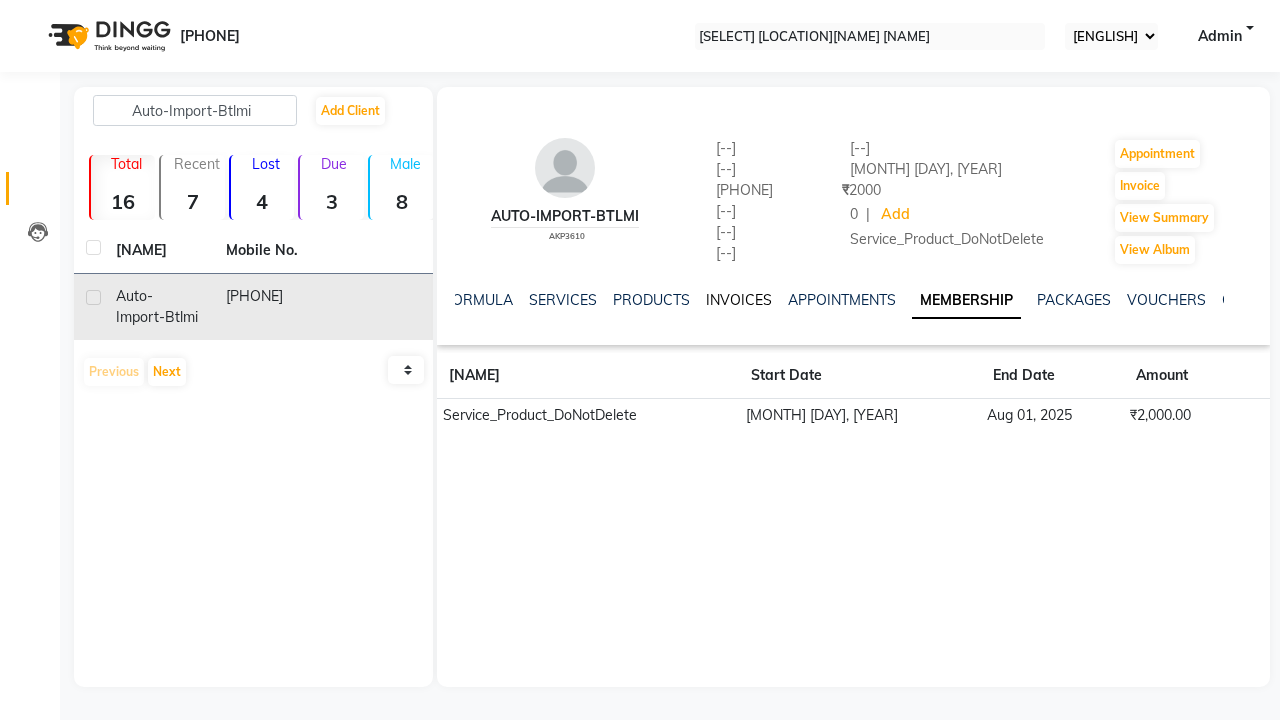 click on "INVOICES" at bounding box center [739, 300] 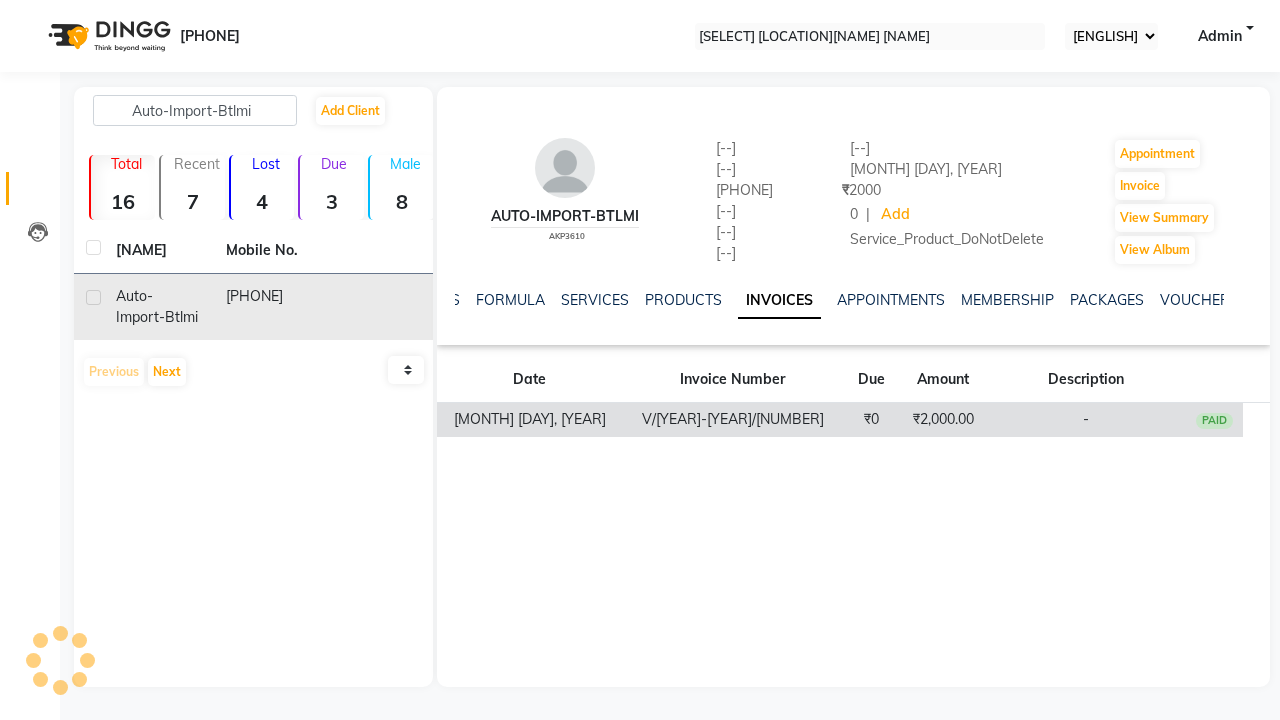 click on "₹2,000.00" at bounding box center [943, 420] 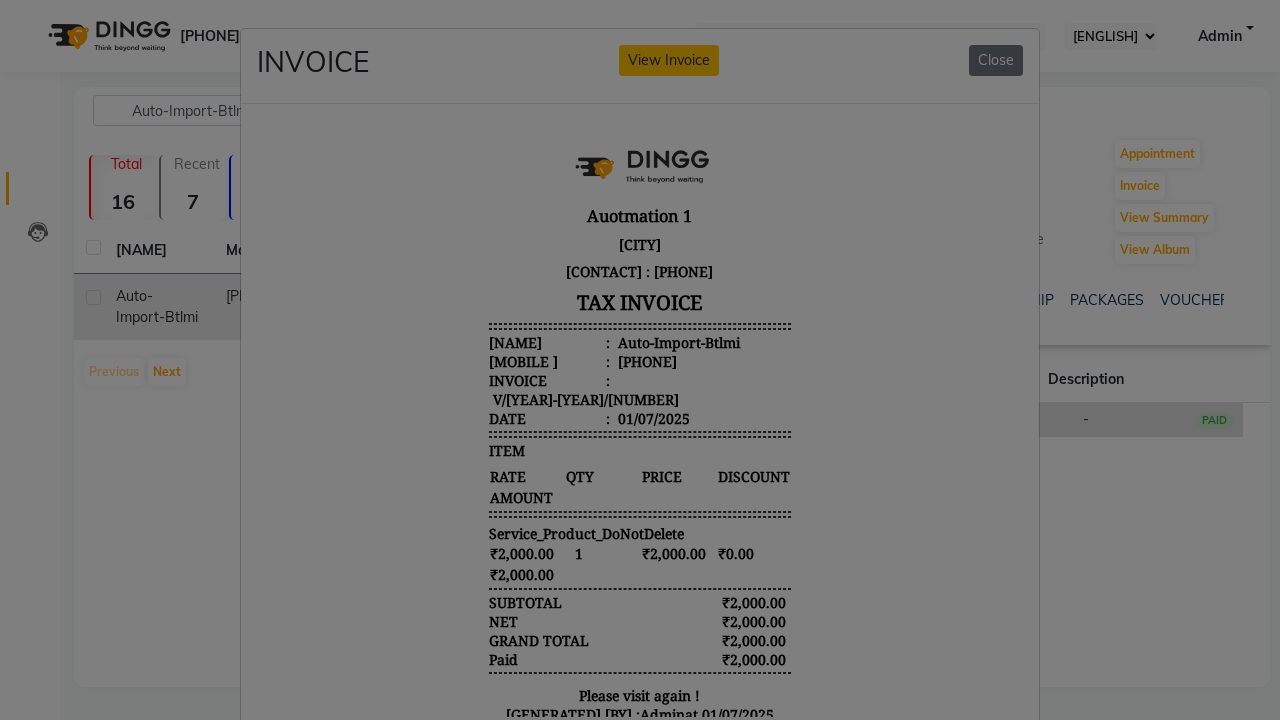 scroll, scrollTop: 0, scrollLeft: 0, axis: both 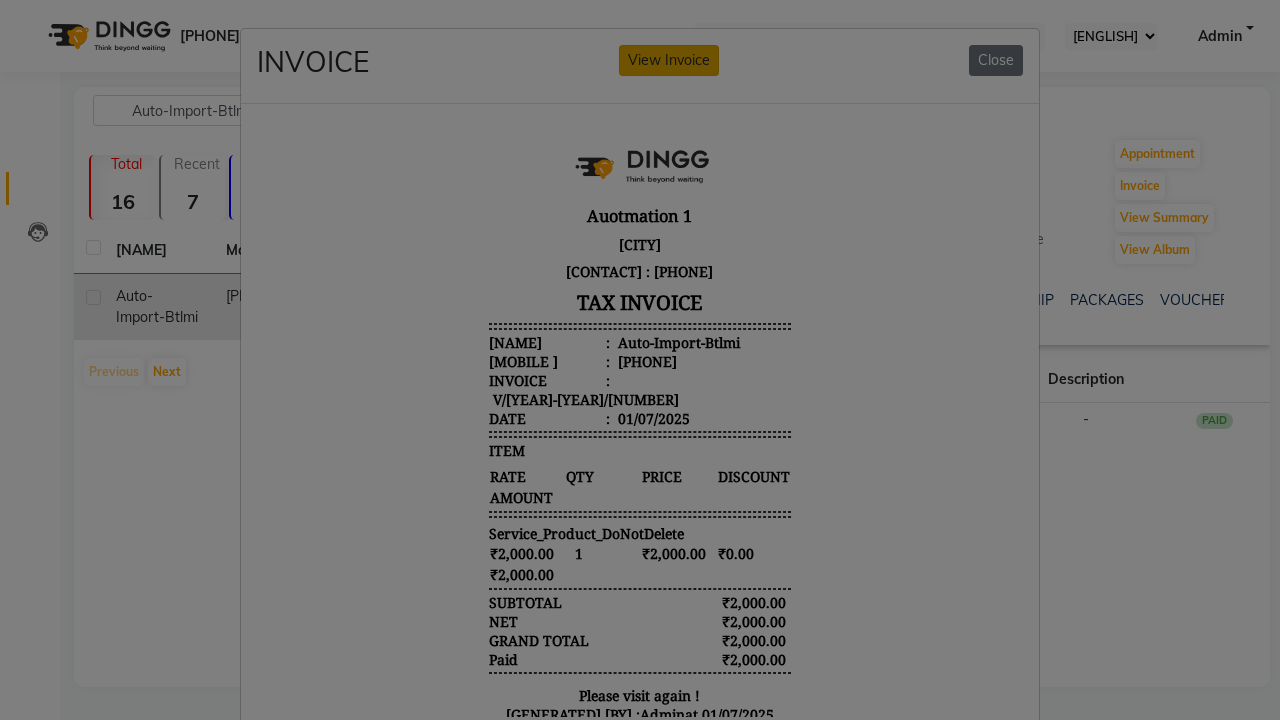 click on "View Invoice" at bounding box center (669, 60) 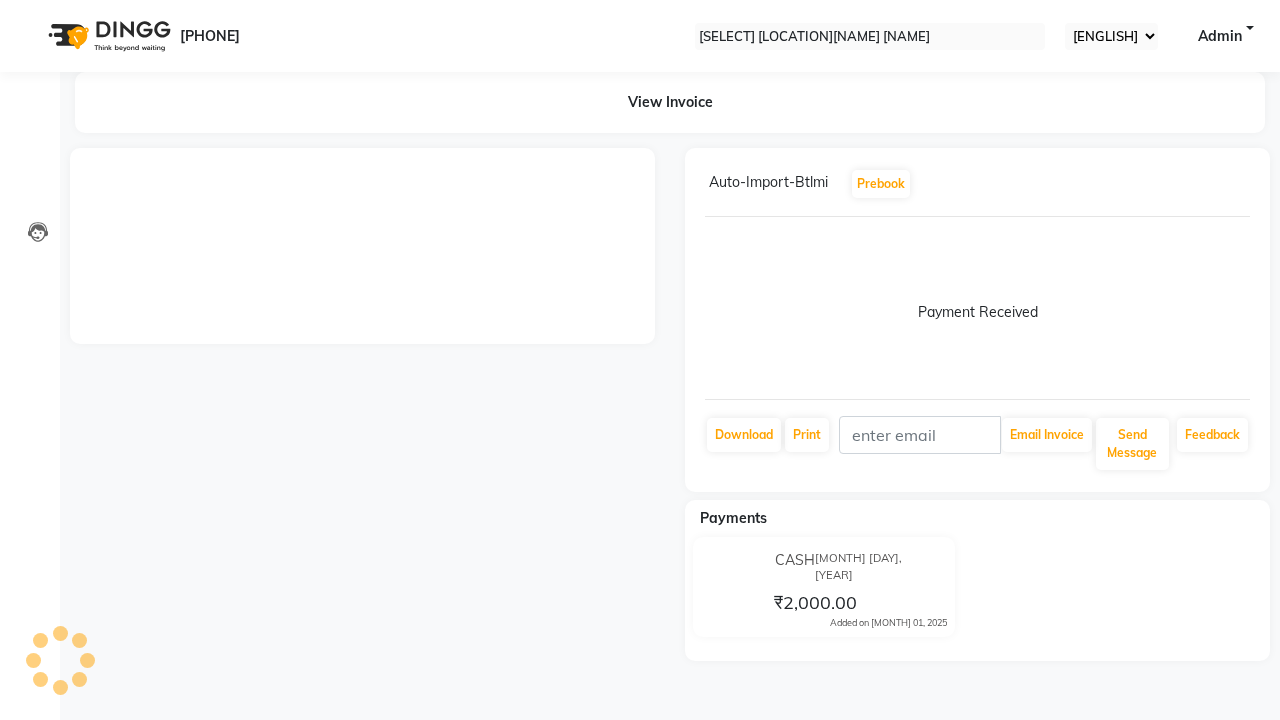 click at bounding box center (1246, 184) 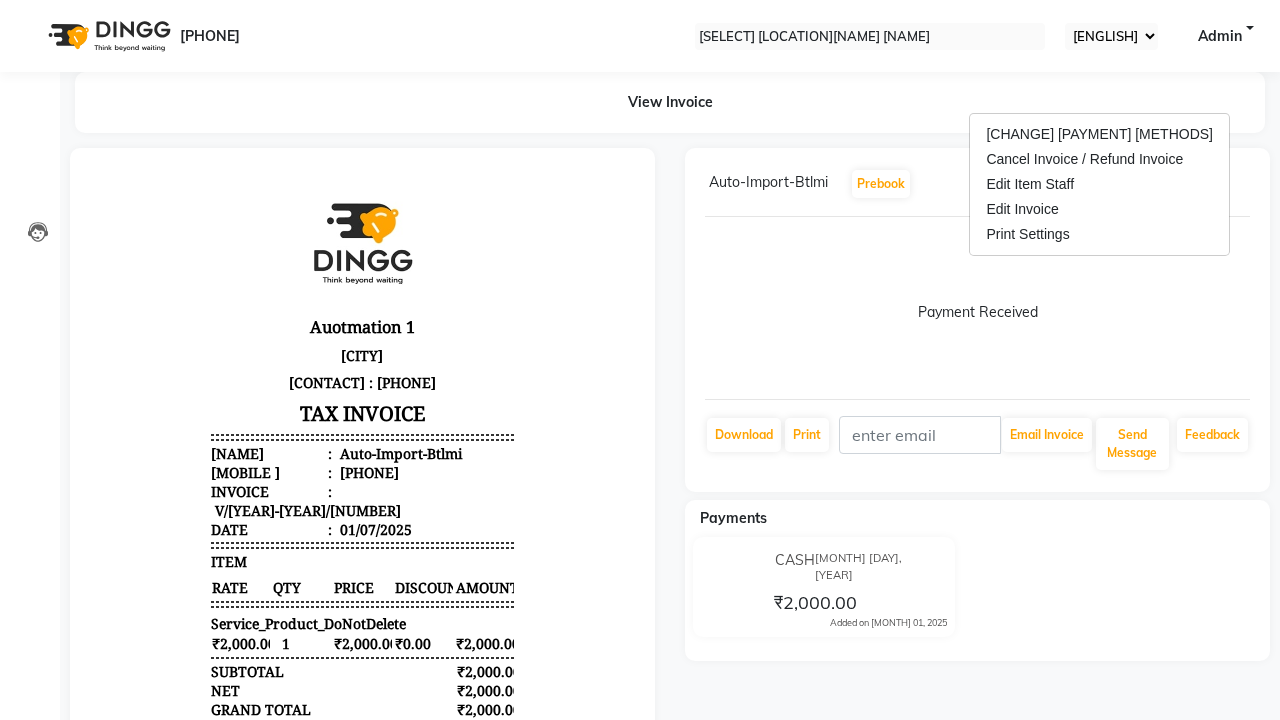 scroll, scrollTop: 0, scrollLeft: 0, axis: both 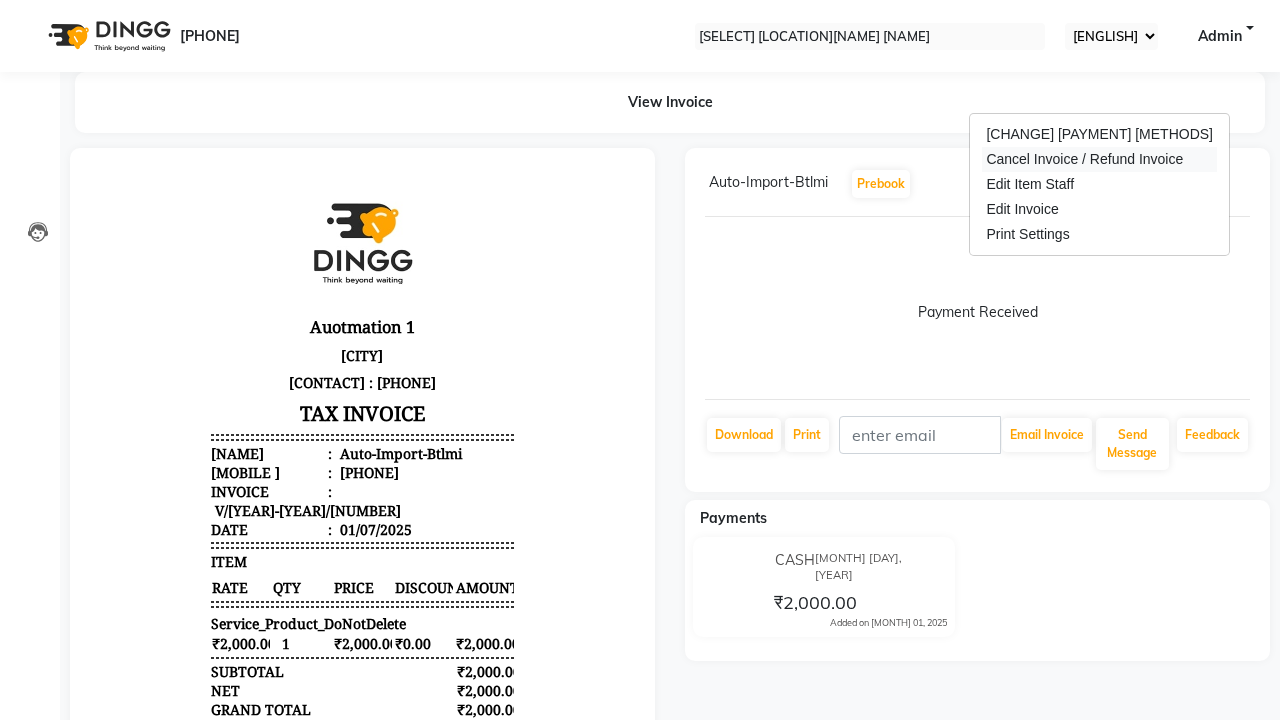 click on "Cancel Invoice / Refund Invoice" at bounding box center (1099, 159) 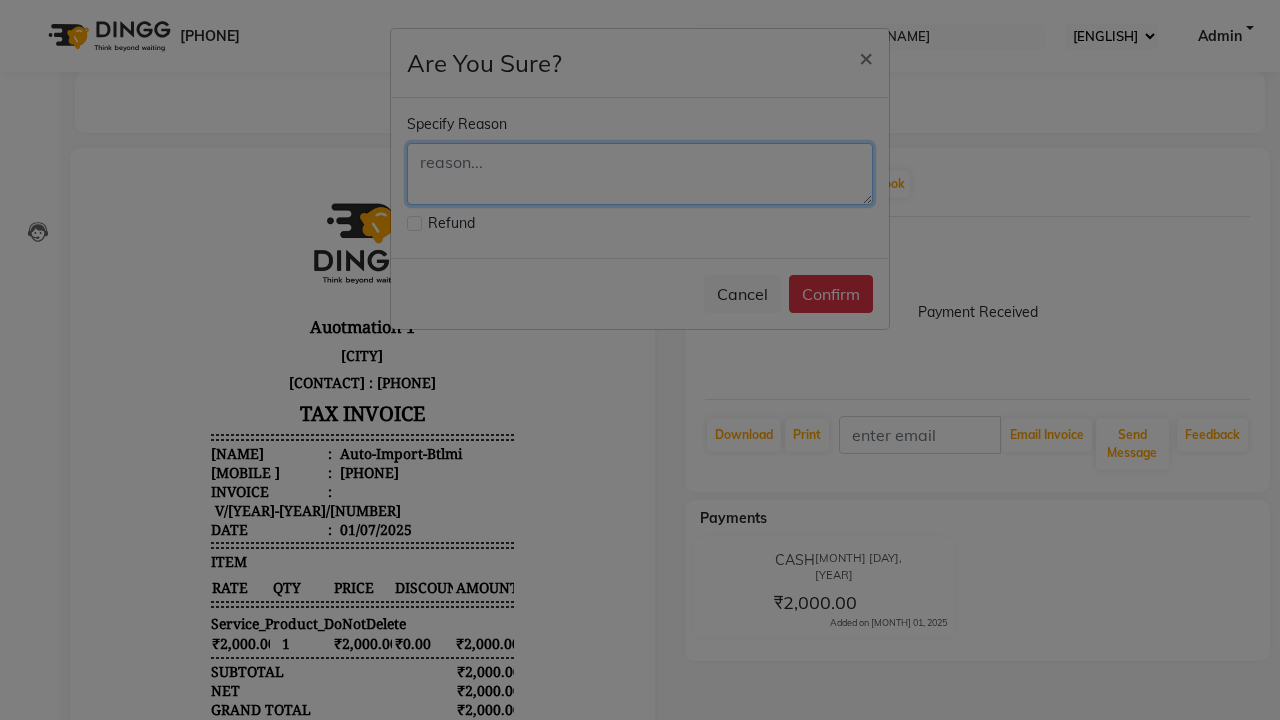 click at bounding box center [640, 174] 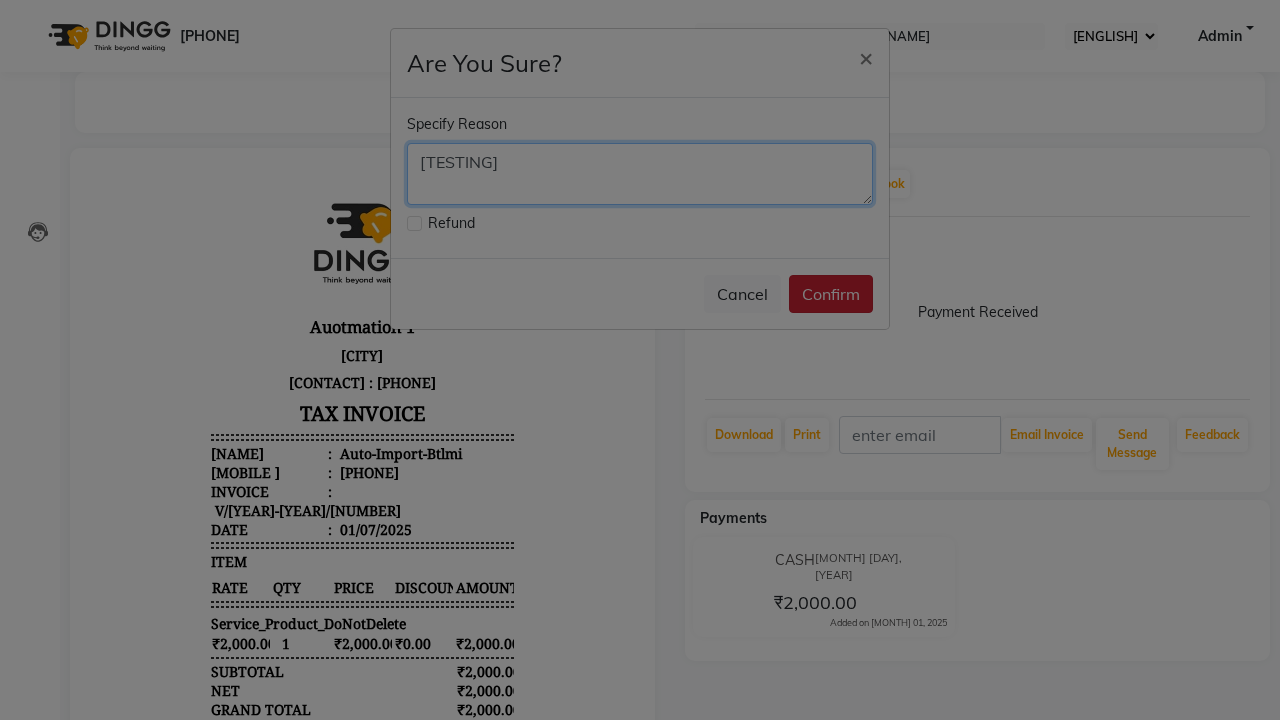 type on "[TESTING]" 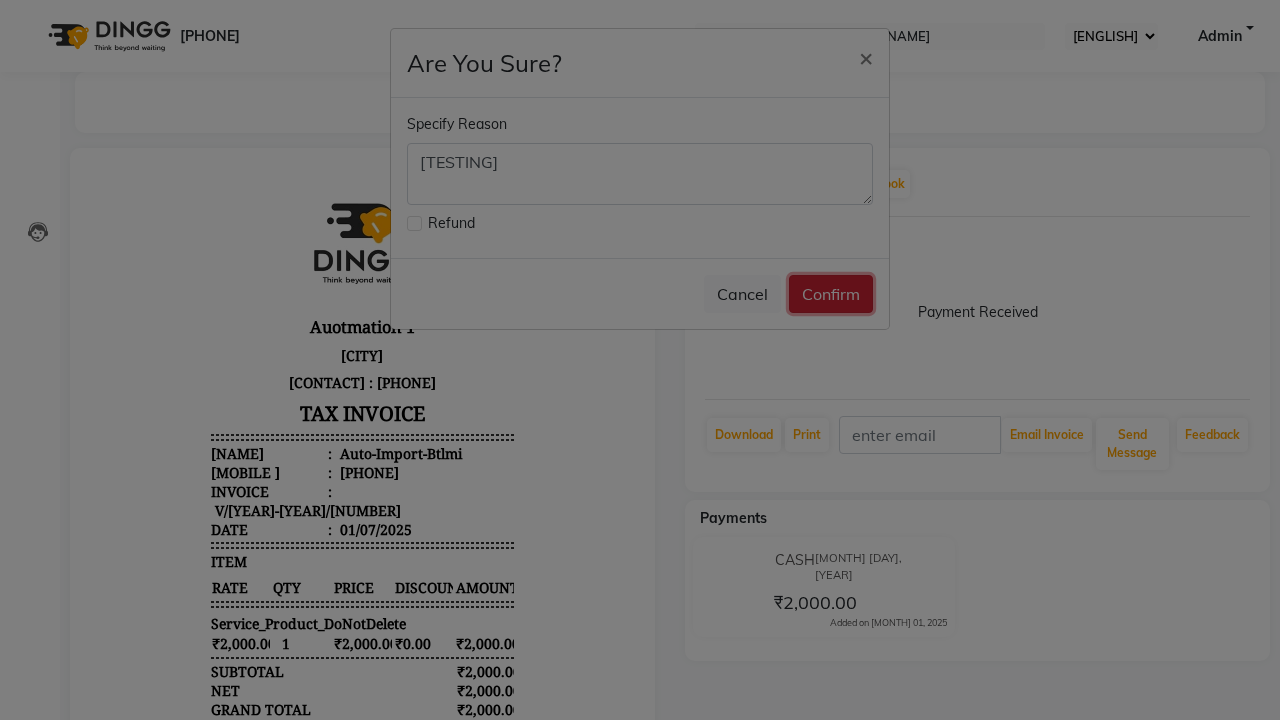 click on "Confirm" at bounding box center [831, 294] 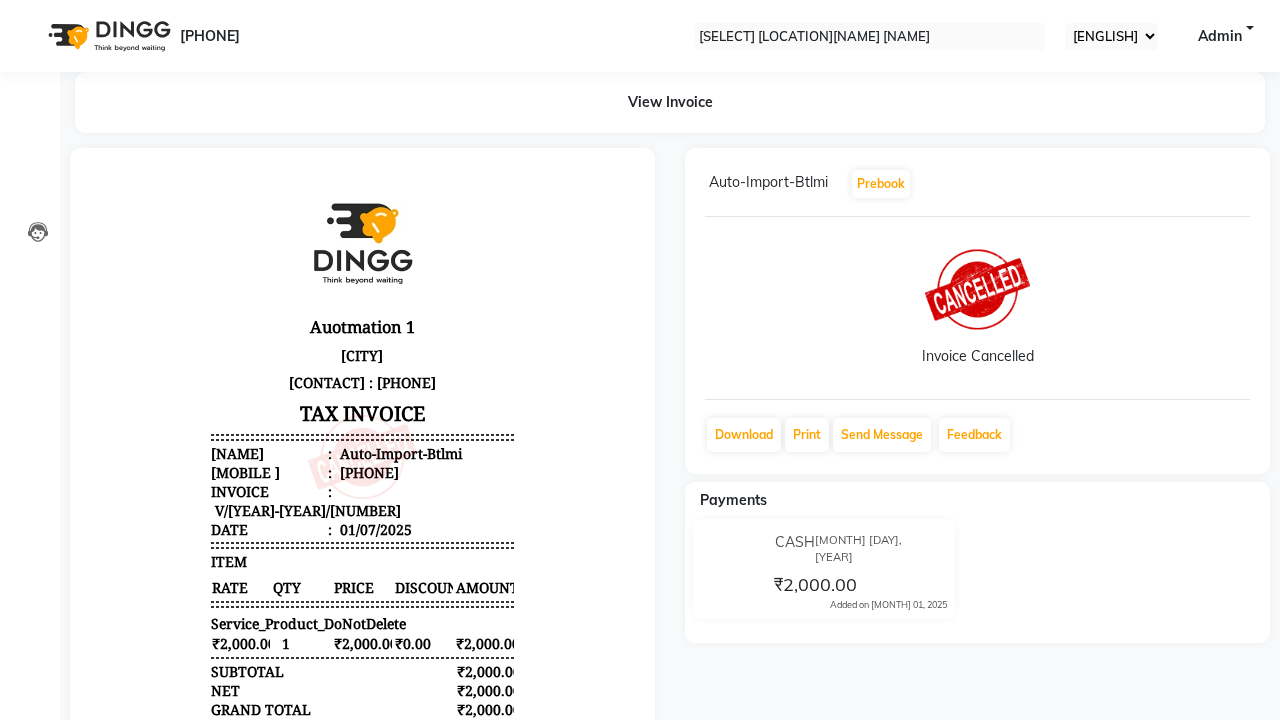 click on "Bill Cancelled Successfully." at bounding box center (640, 852) 